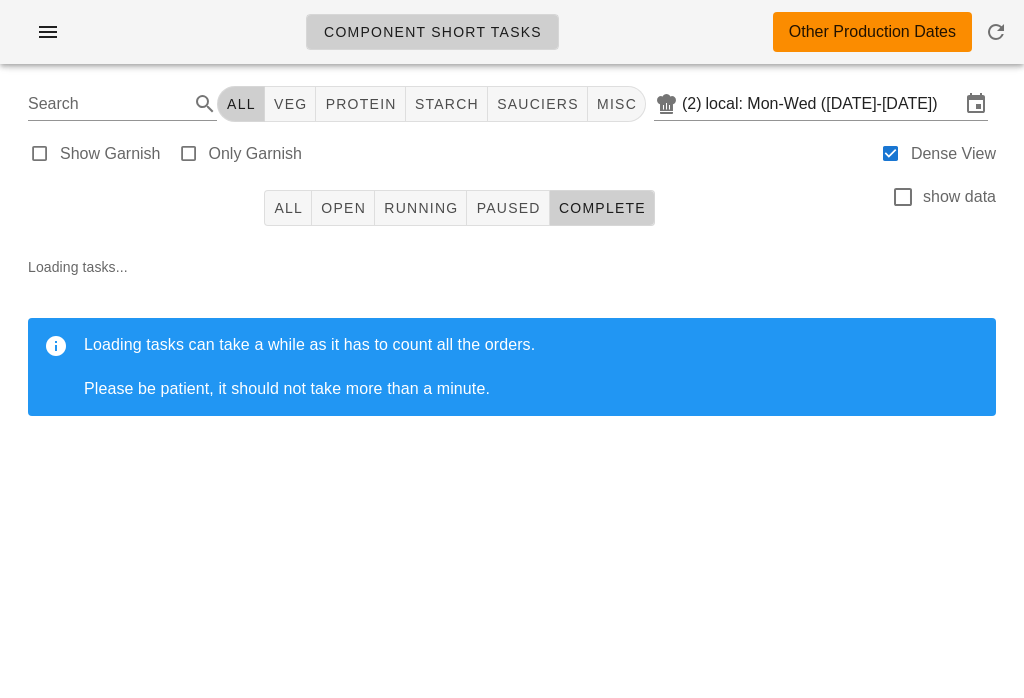 scroll, scrollTop: 0, scrollLeft: 0, axis: both 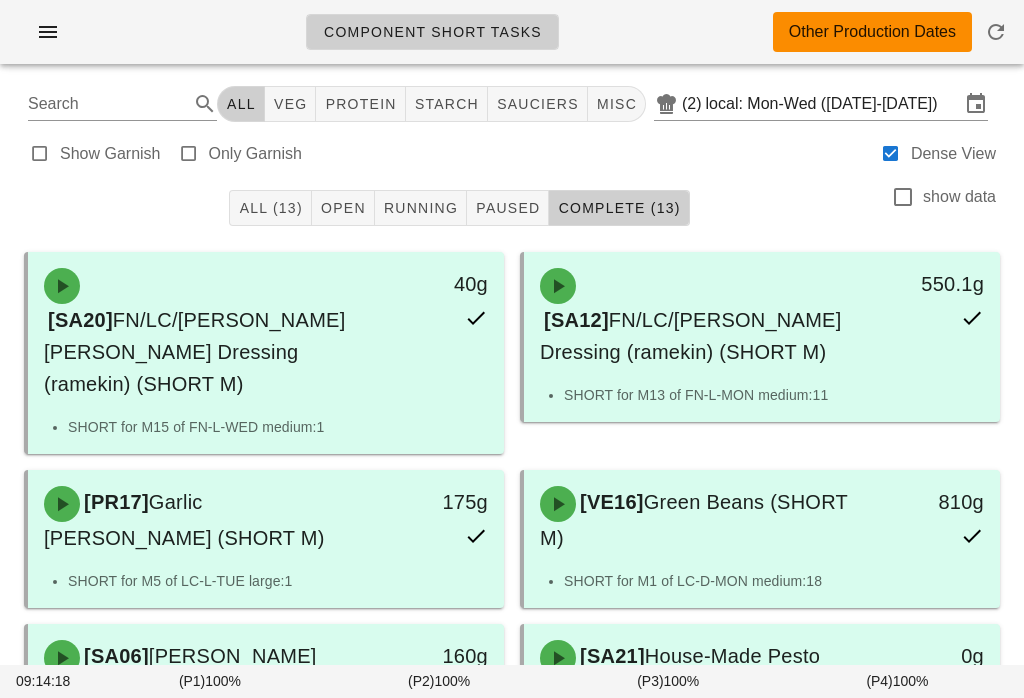 click at bounding box center (48, 32) 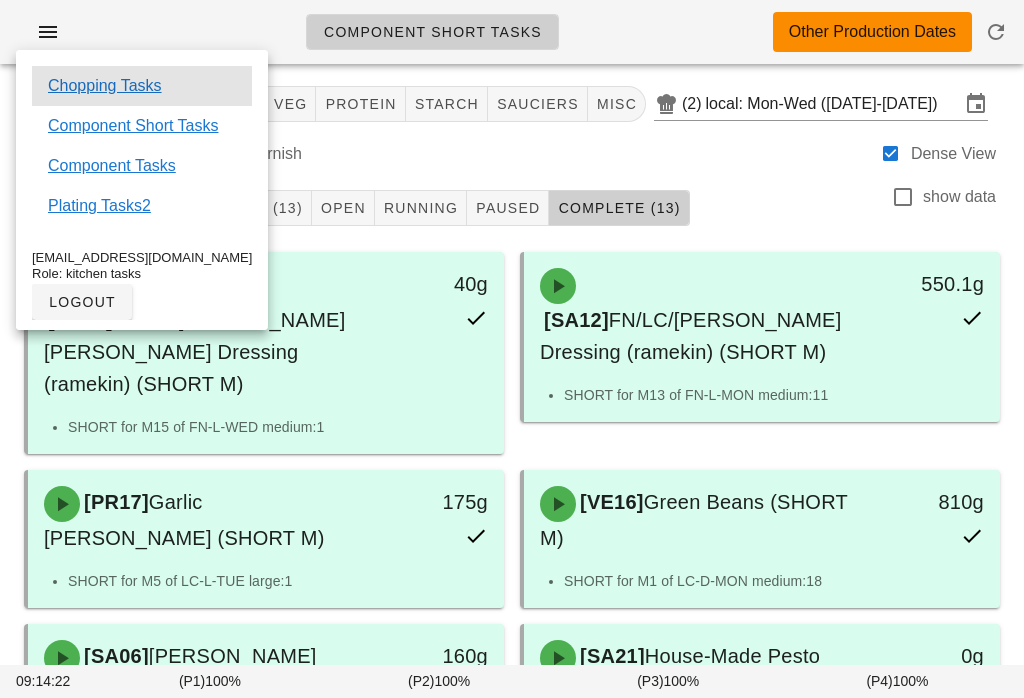 click on "Chopping Tasks" at bounding box center [105, 86] 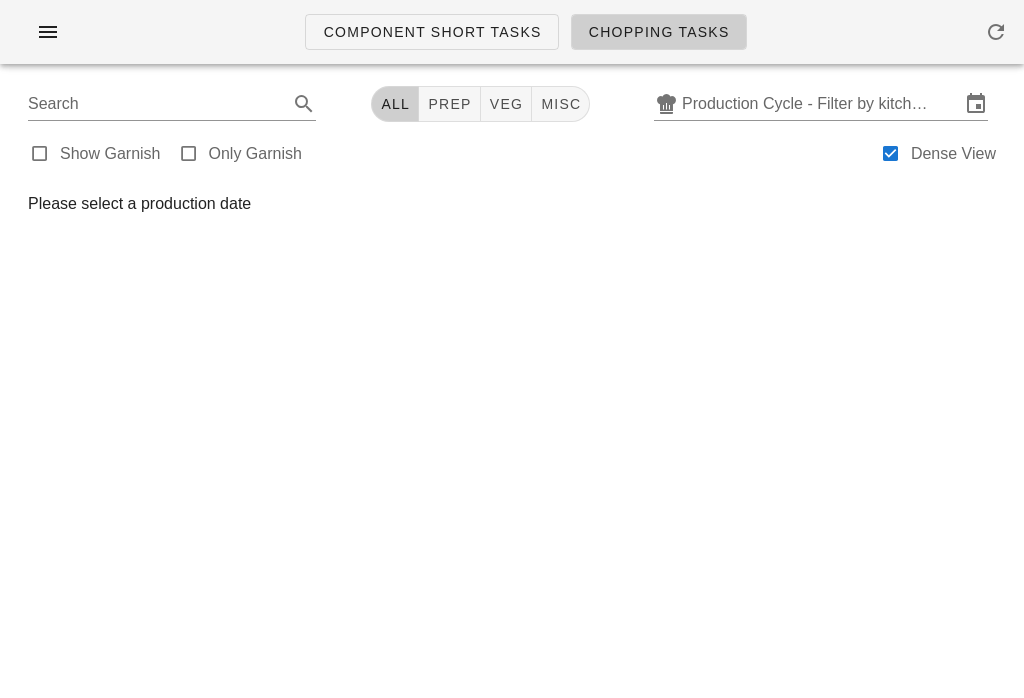 click at bounding box center (976, 104) 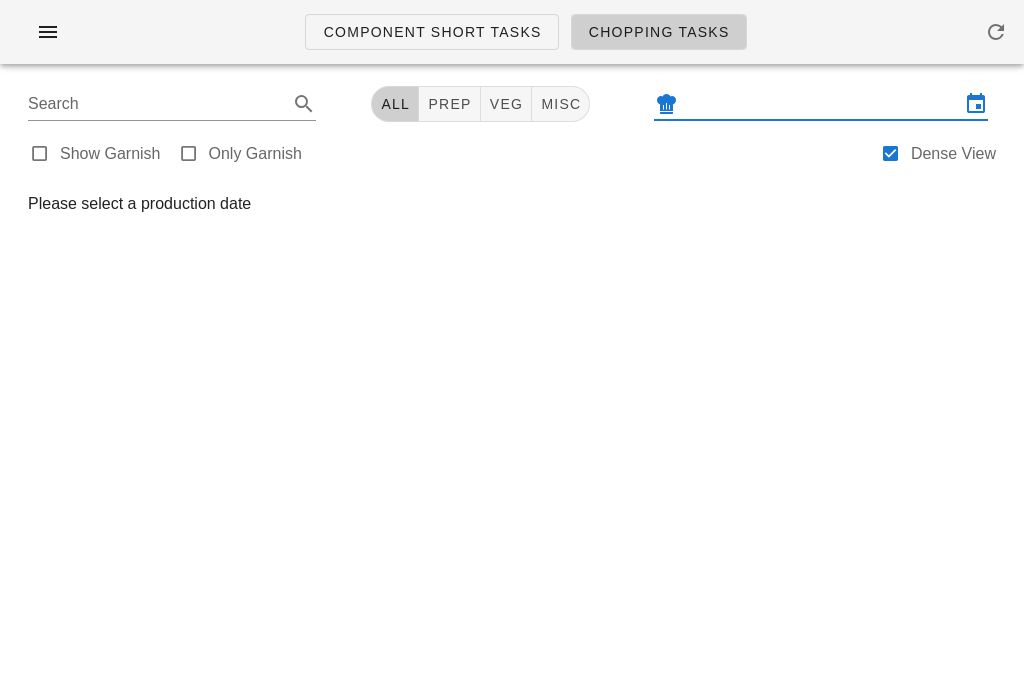 click at bounding box center (821, 104) 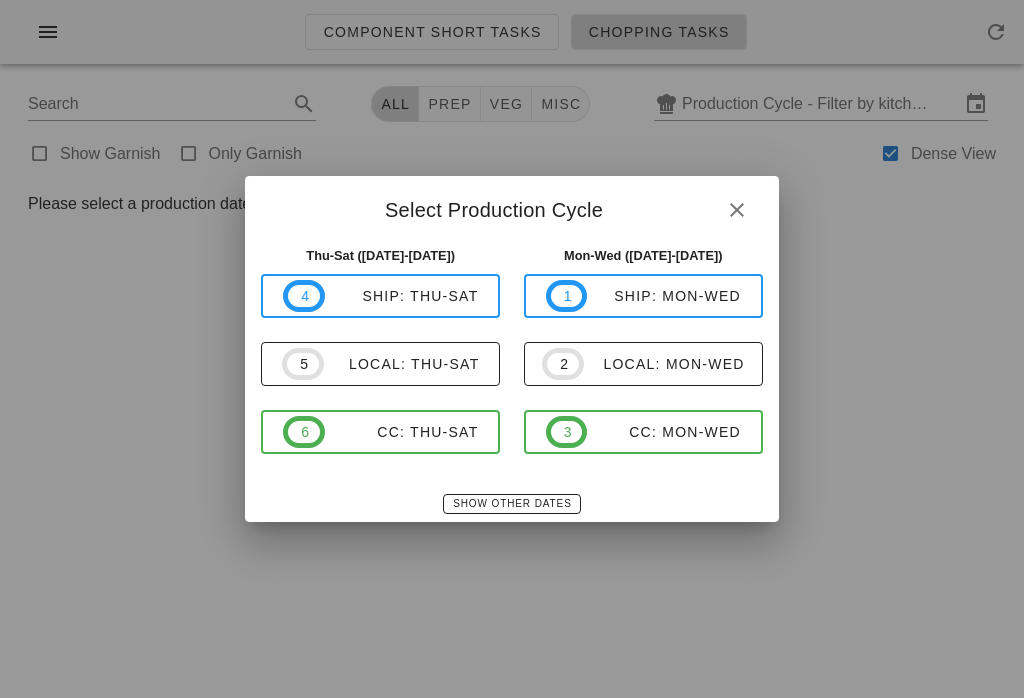 click on "1   ship: Mon-Wed" at bounding box center [643, 296] 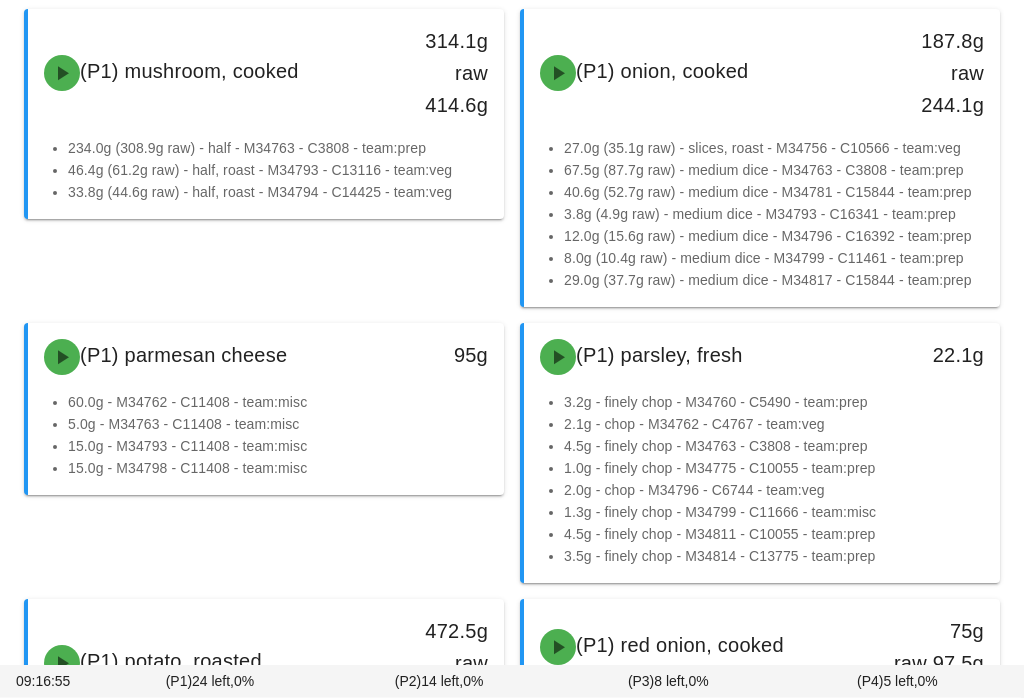 scroll, scrollTop: 1873, scrollLeft: 0, axis: vertical 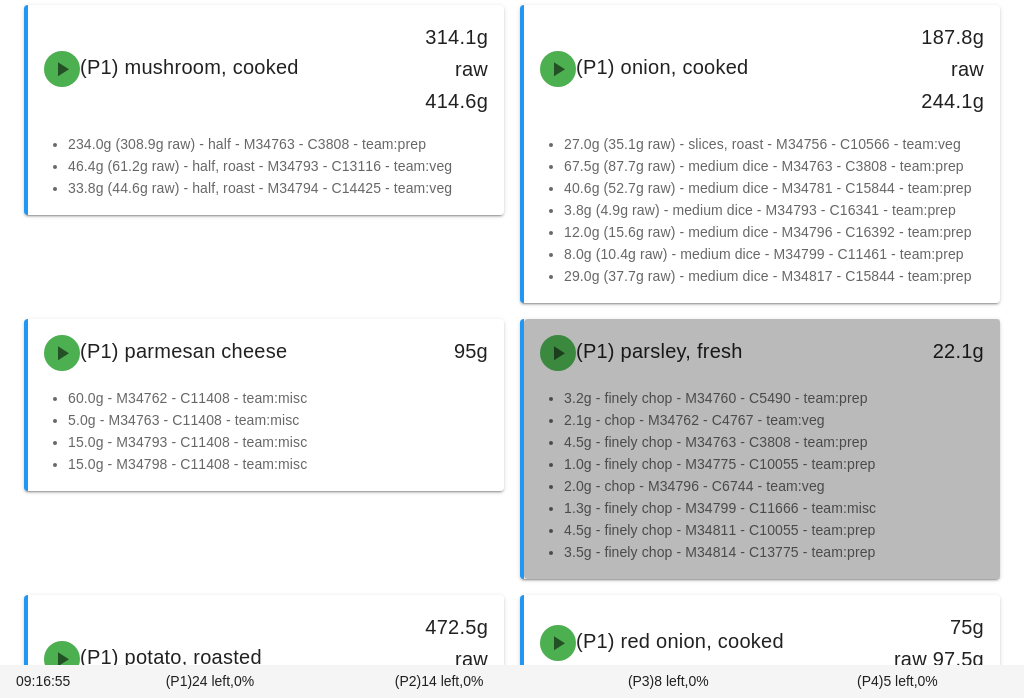 click on "2.0g - chop - M34796 - C6744 - team:veg" at bounding box center [774, 486] 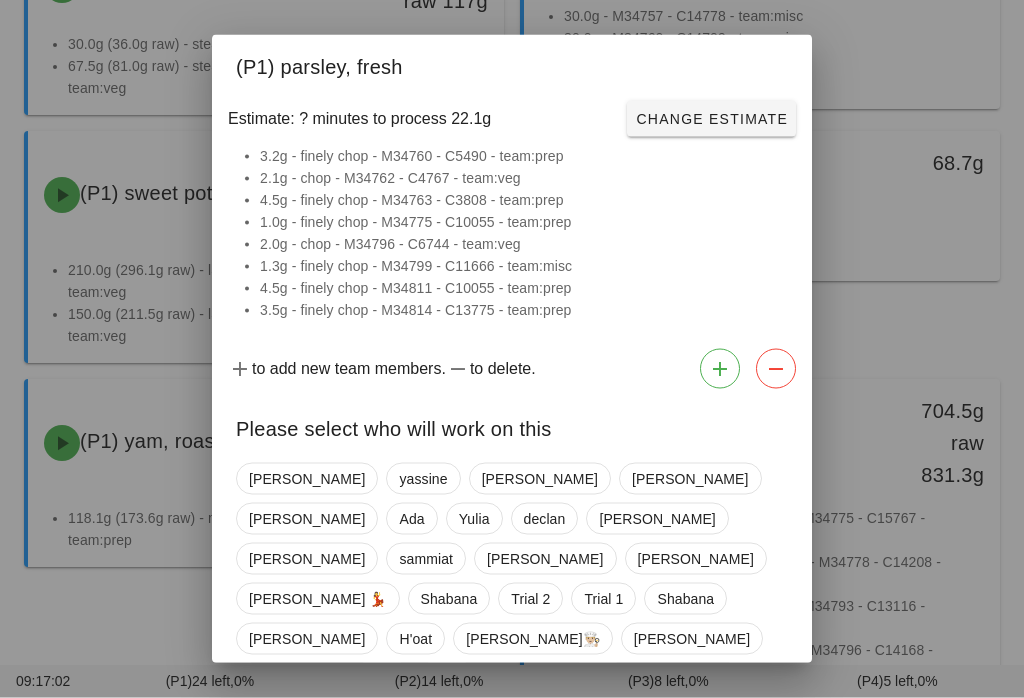 scroll, scrollTop: 2747, scrollLeft: 0, axis: vertical 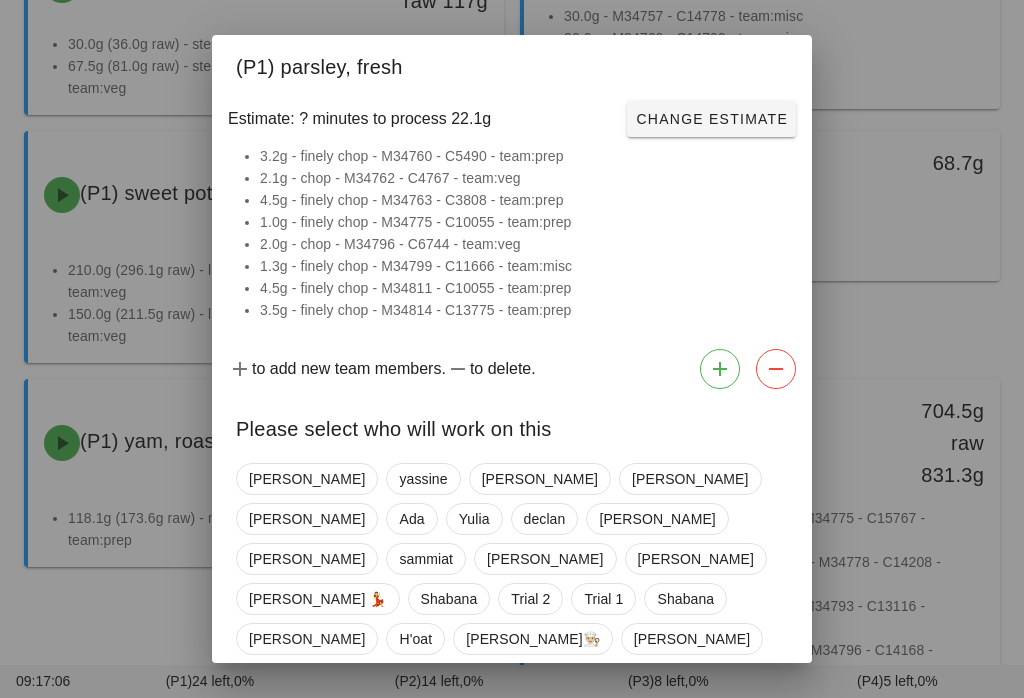 click at bounding box center (512, 349) 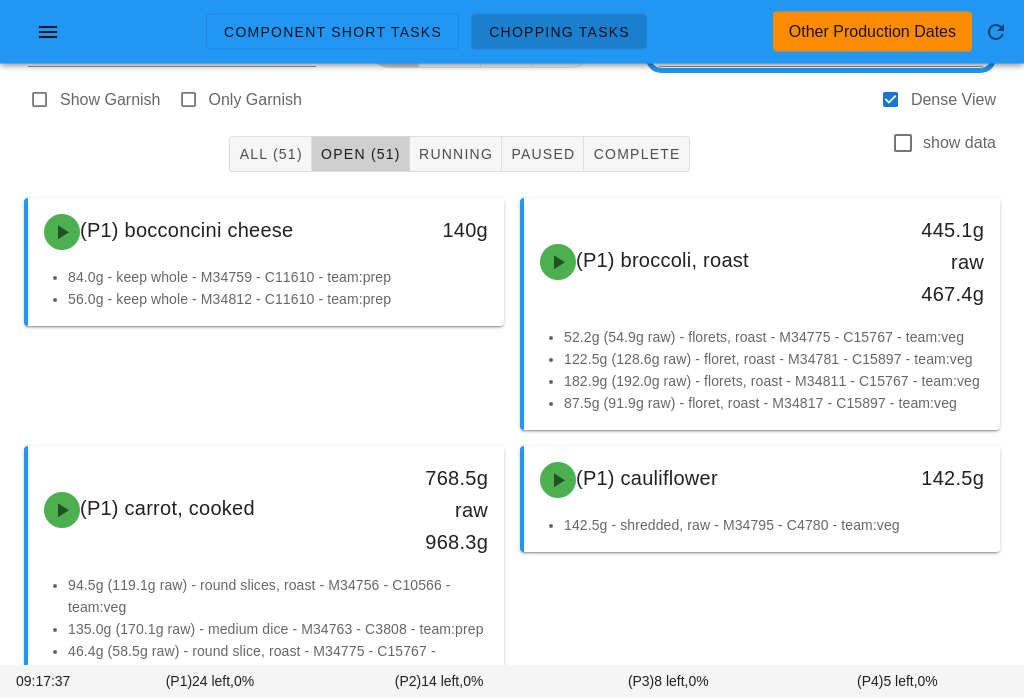 scroll, scrollTop: 0, scrollLeft: 0, axis: both 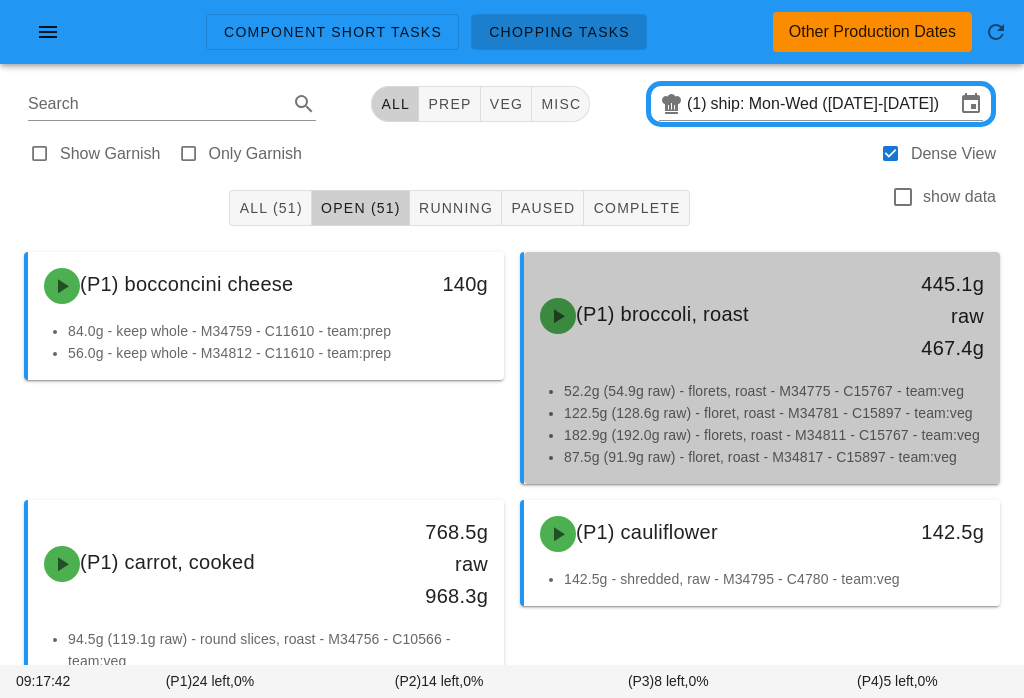 click on "ship: Mon-Wed ([DATE]-[DATE])" at bounding box center (833, 104) 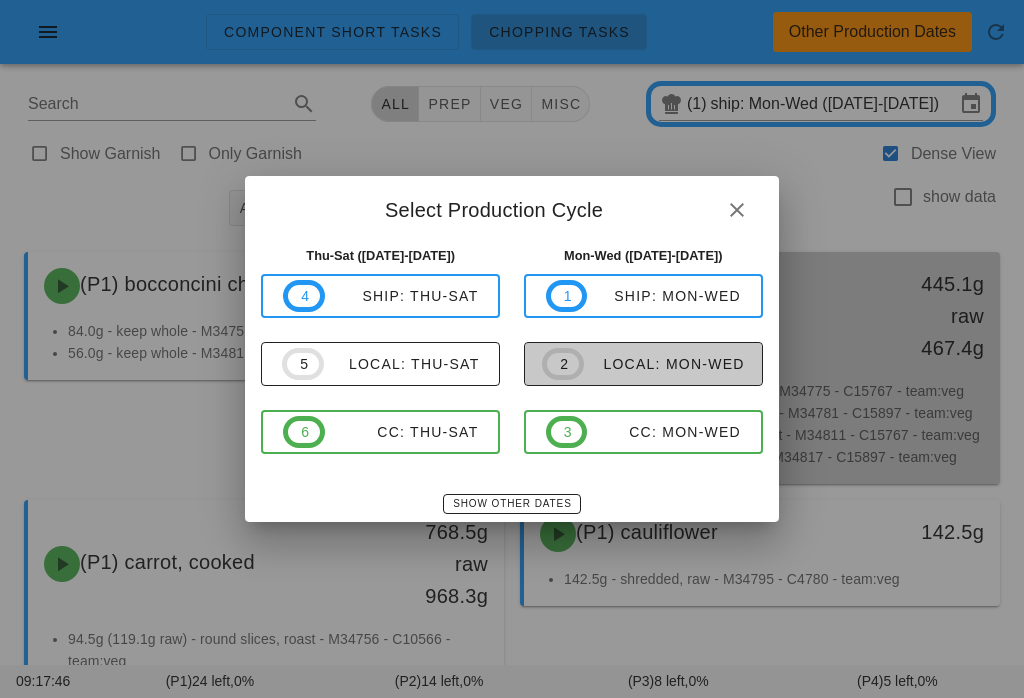 click on "local: Mon-Wed" at bounding box center (664, 364) 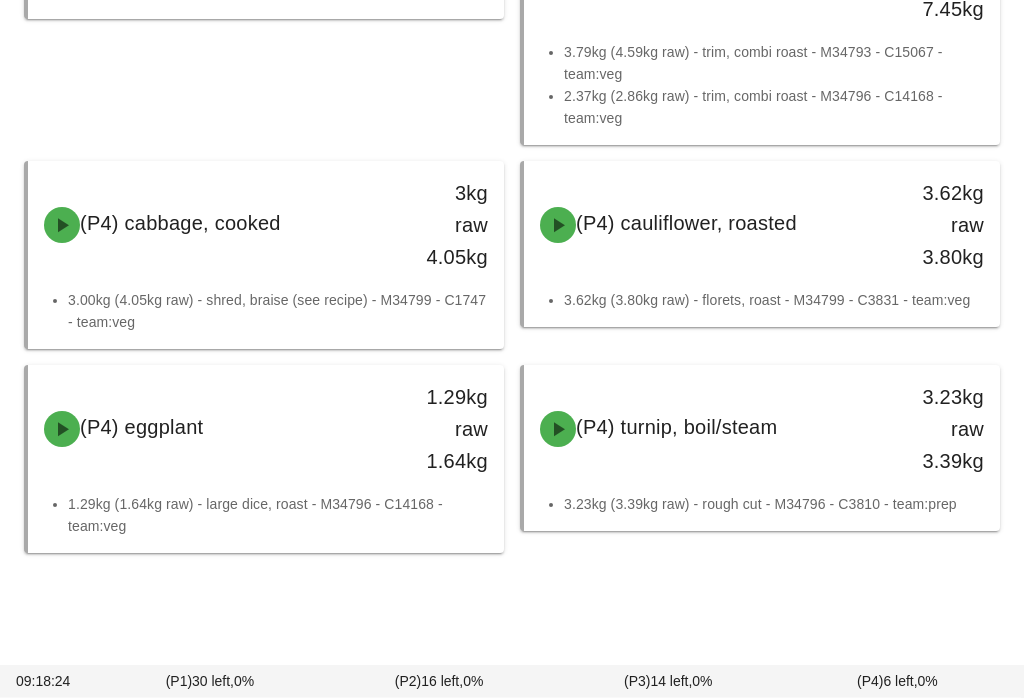 scroll, scrollTop: 8903, scrollLeft: 0, axis: vertical 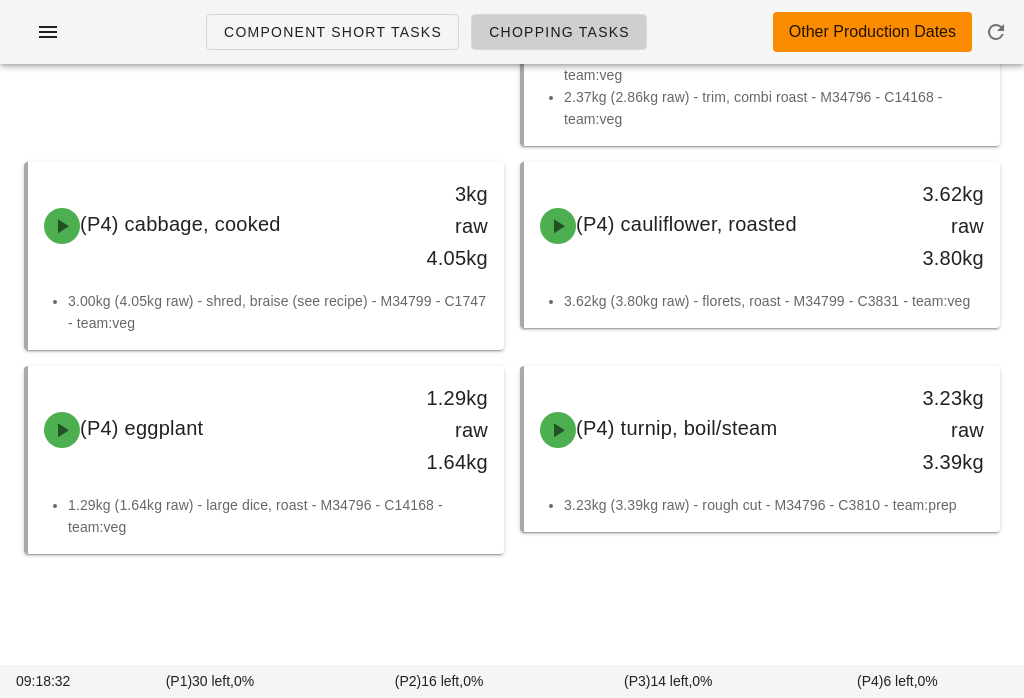 click on "Component Short Tasks" at bounding box center [332, 32] 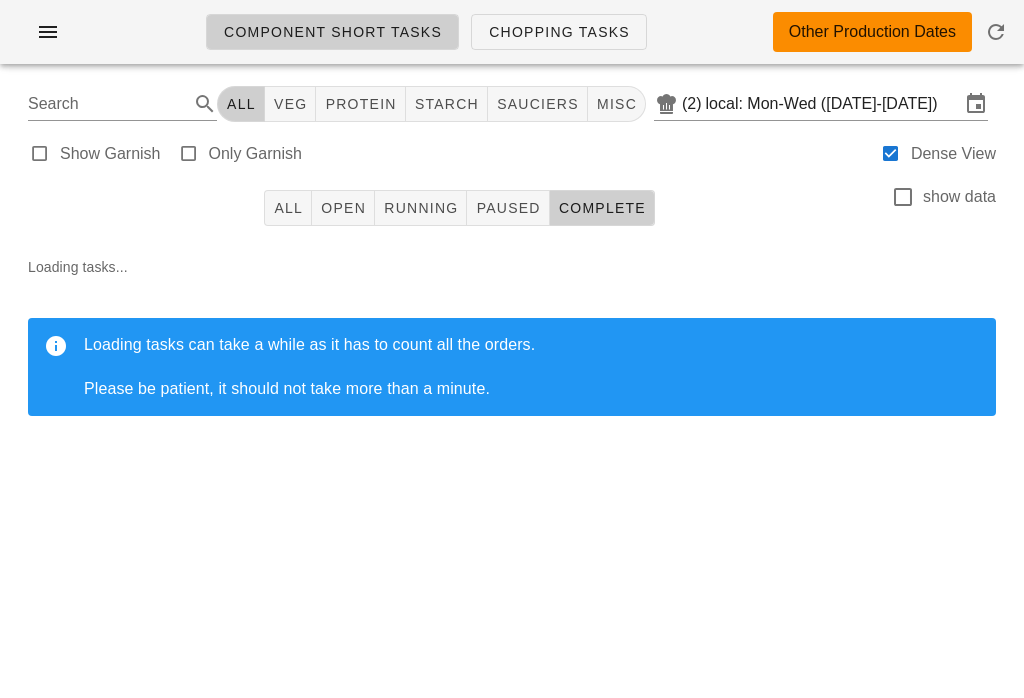scroll, scrollTop: 0, scrollLeft: 0, axis: both 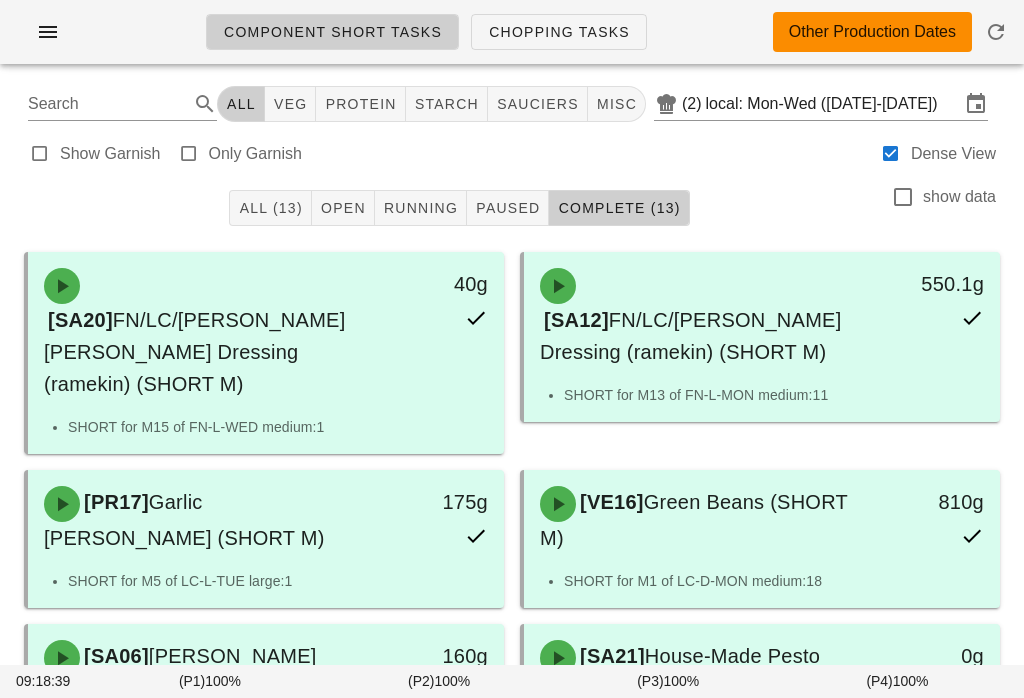 click on "All (13)" at bounding box center (270, 208) 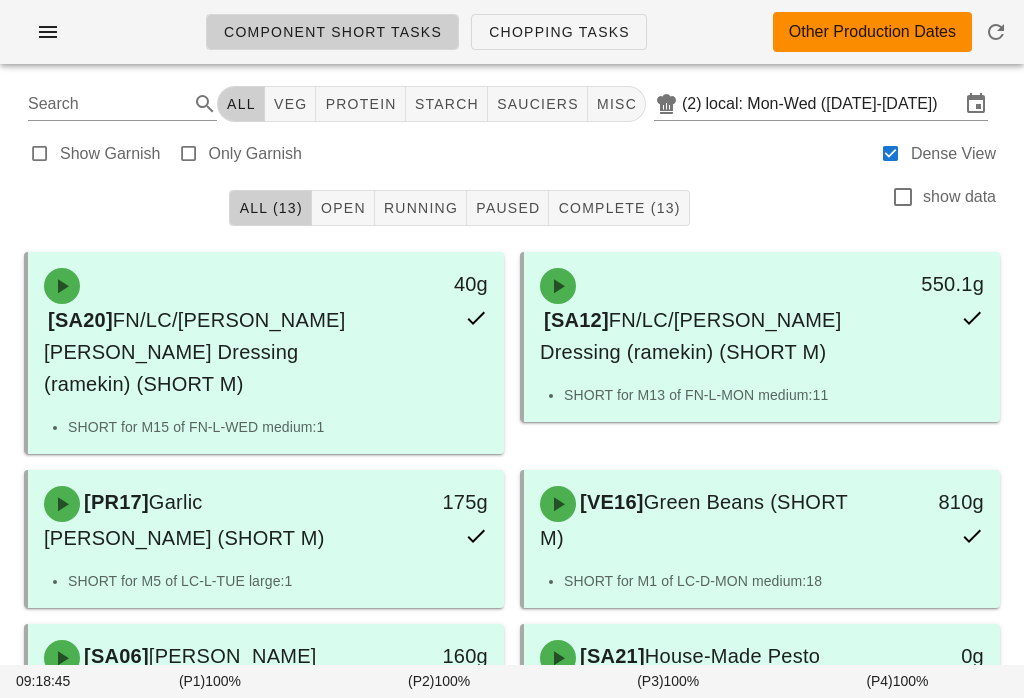 click on "Chopping Tasks" at bounding box center (559, 32) 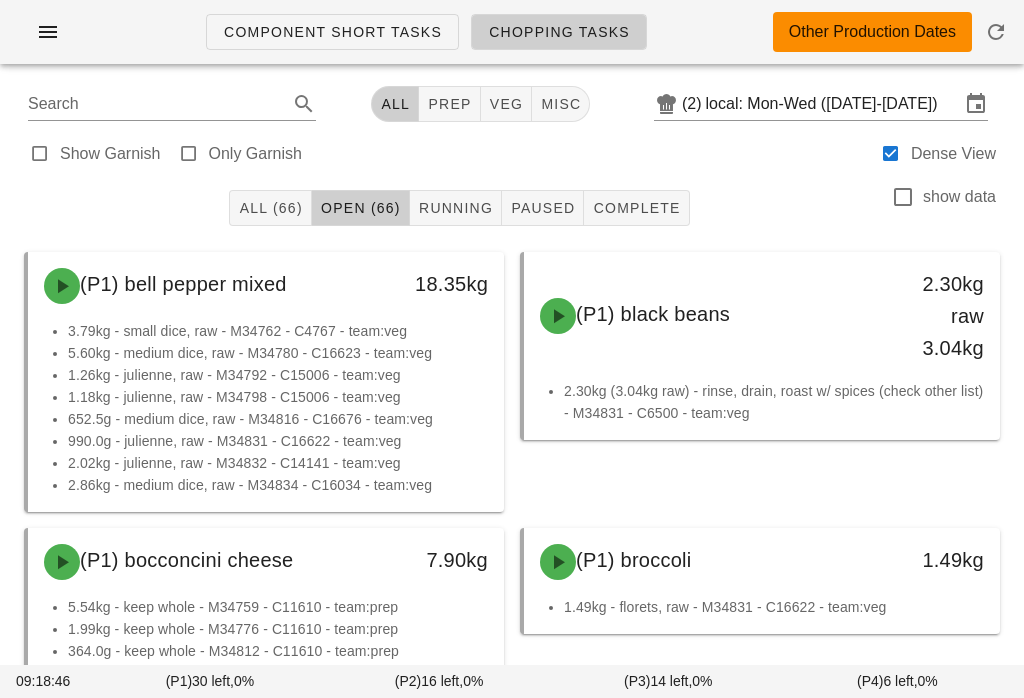 click on "Chopping Tasks" at bounding box center [559, 32] 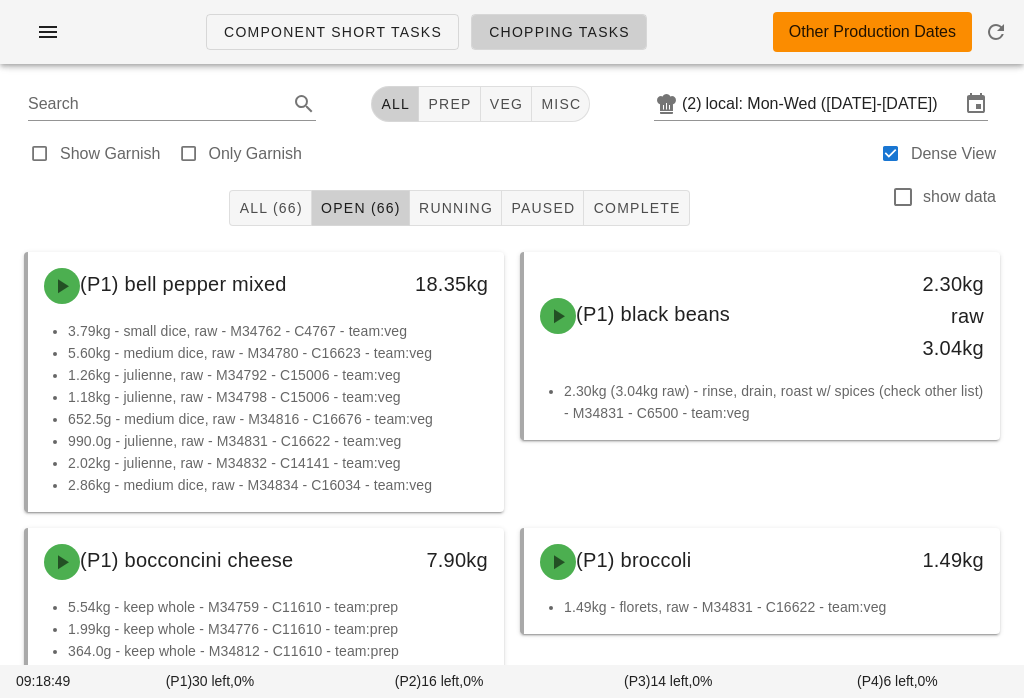 click on "(2) local: Mon-Wed ([DATE]-[DATE])" at bounding box center [821, 104] 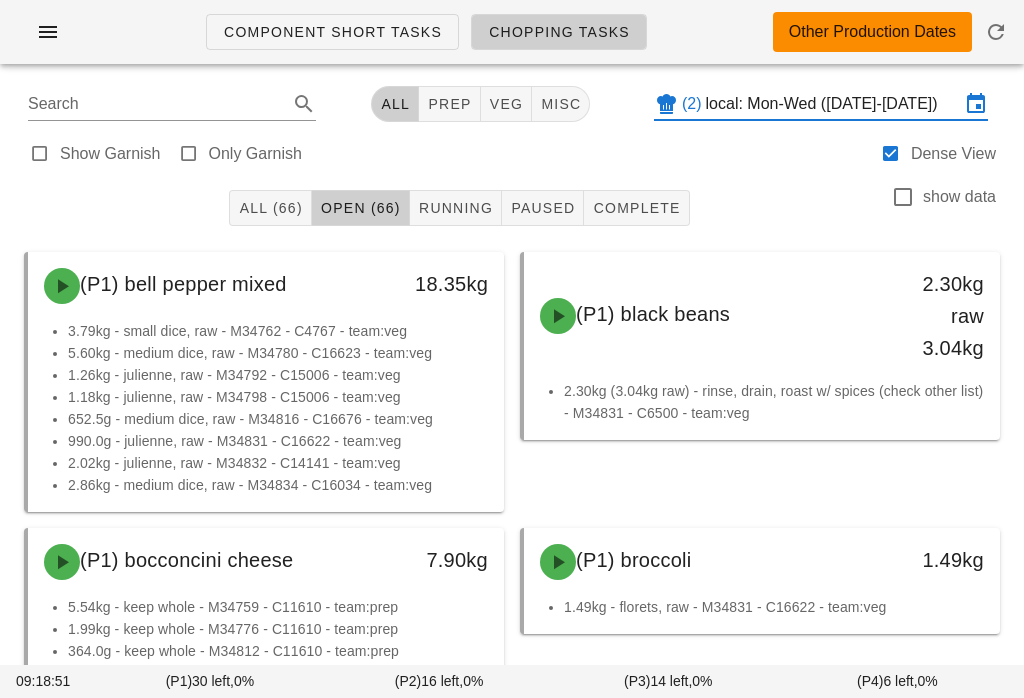 click on "local: Mon-Wed ([DATE]-[DATE])" at bounding box center (833, 104) 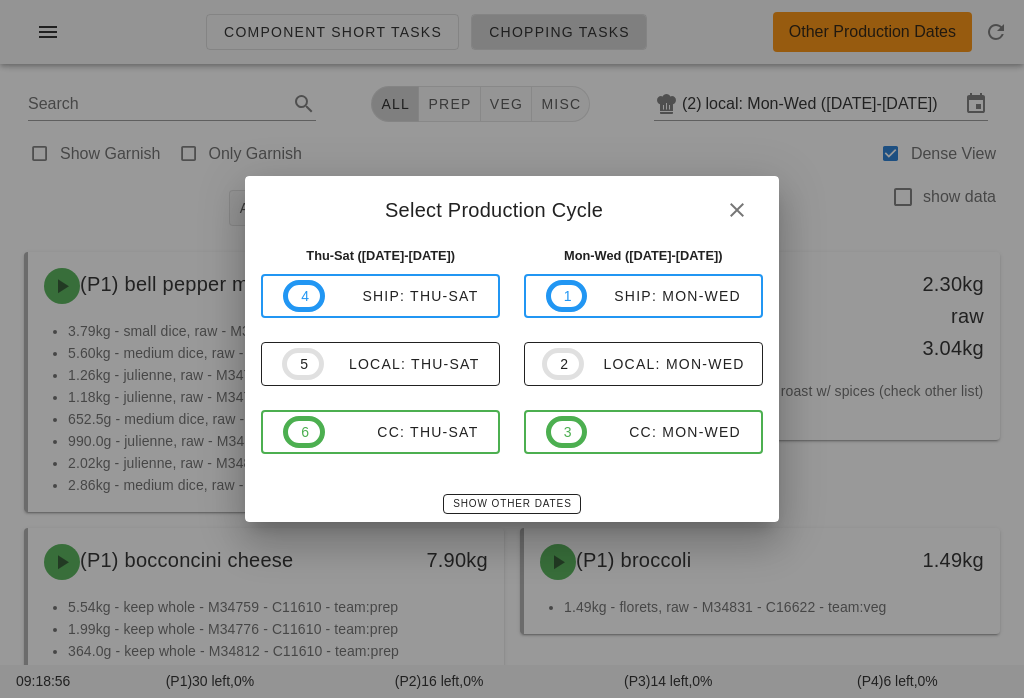 click on "5   local: Thu-Sat" at bounding box center (380, 364) 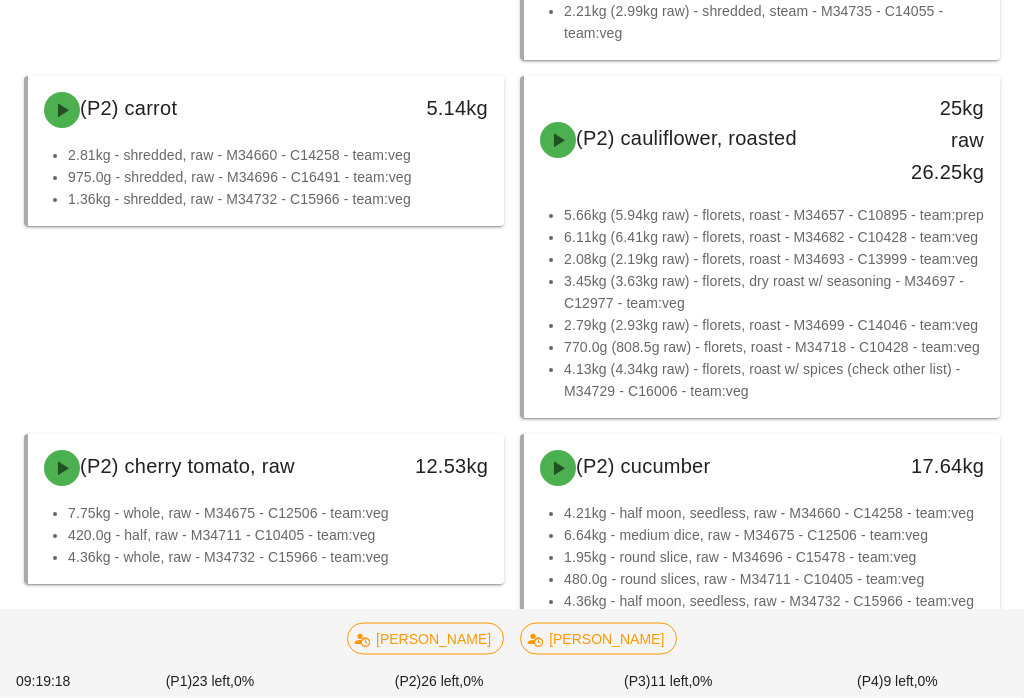scroll, scrollTop: 4778, scrollLeft: 0, axis: vertical 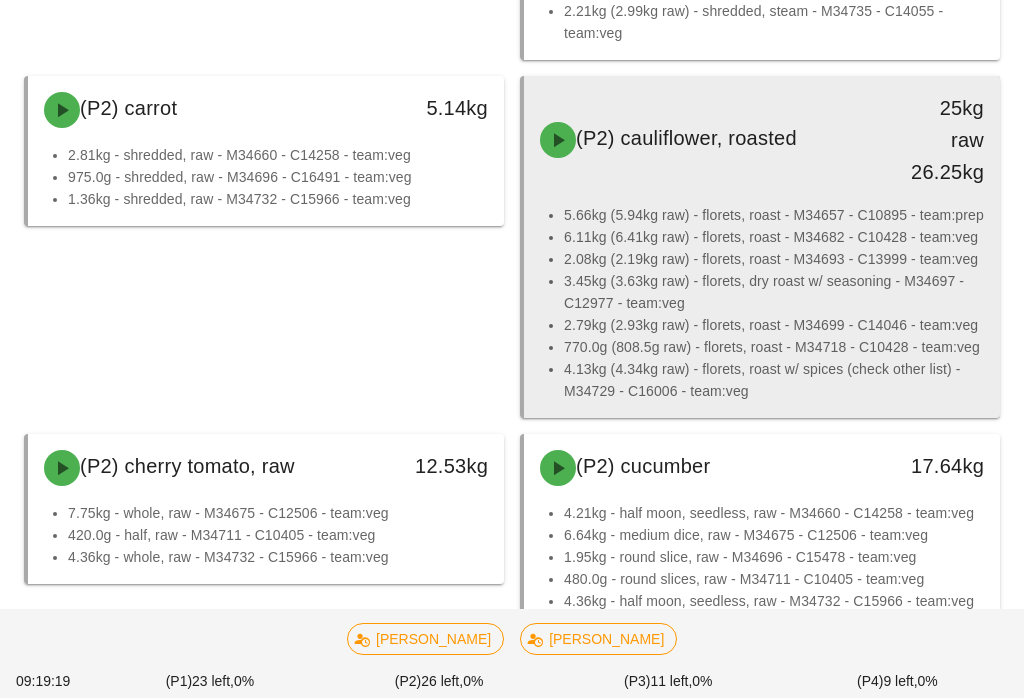 click on "25kg raw 26.25kg" at bounding box center (937, 140) 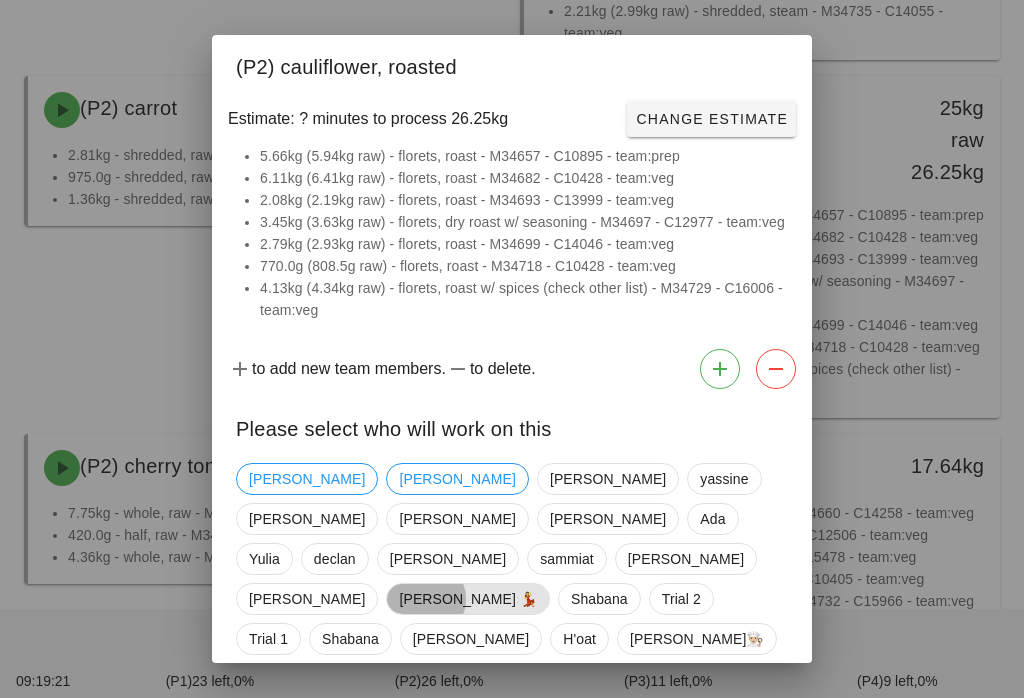 click on "[PERSON_NAME] 💃" at bounding box center [468, 599] 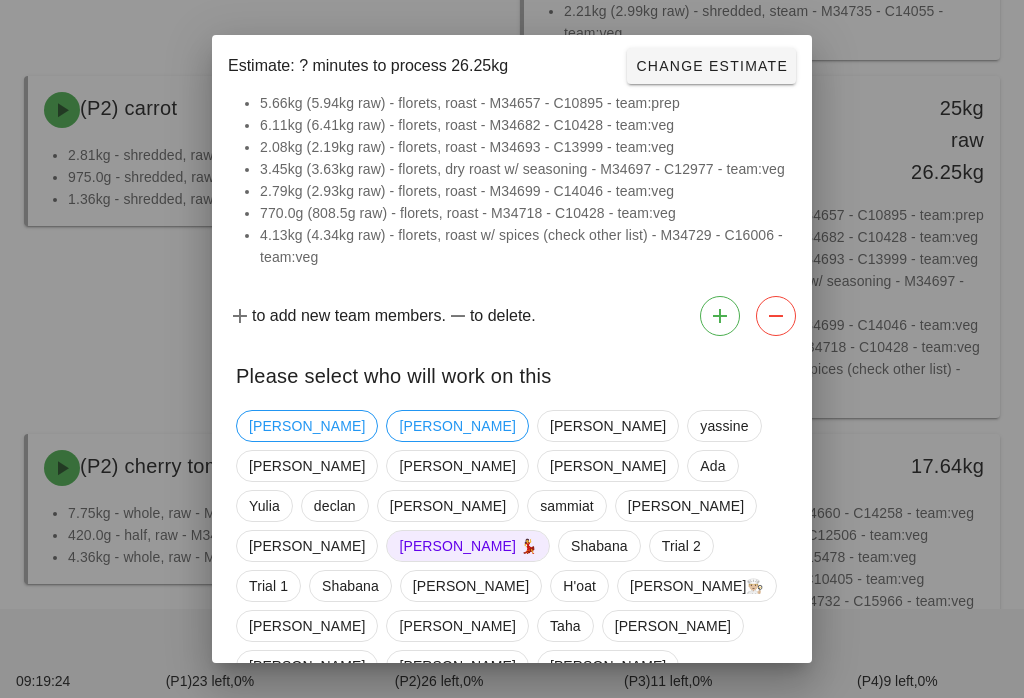 scroll, scrollTop: 44, scrollLeft: 0, axis: vertical 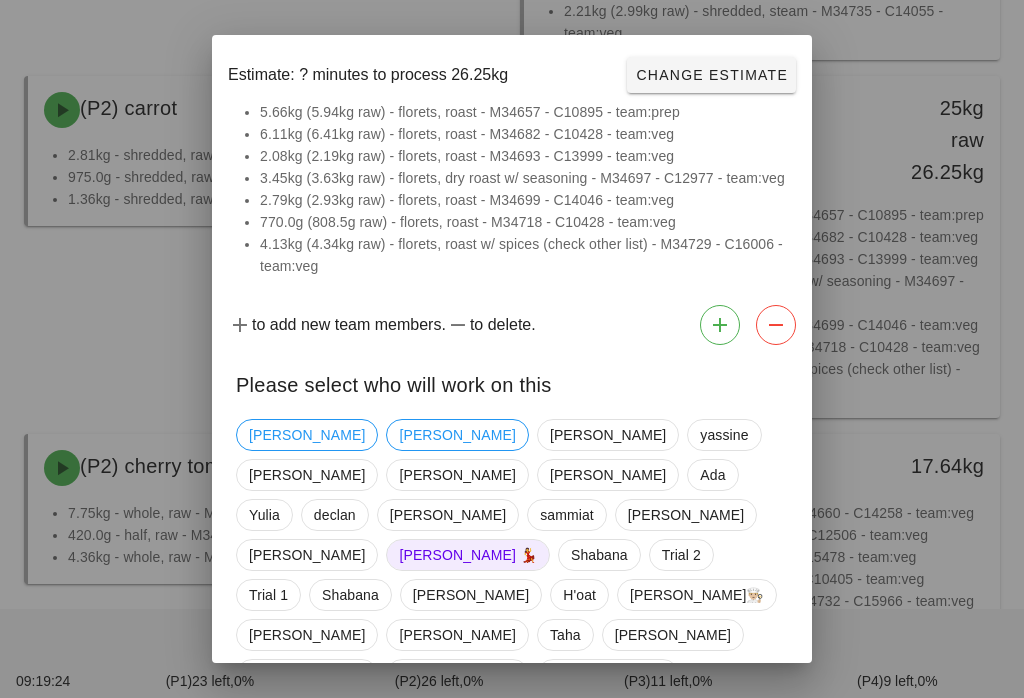 click on "Confirm Start" at bounding box center [722, 745] 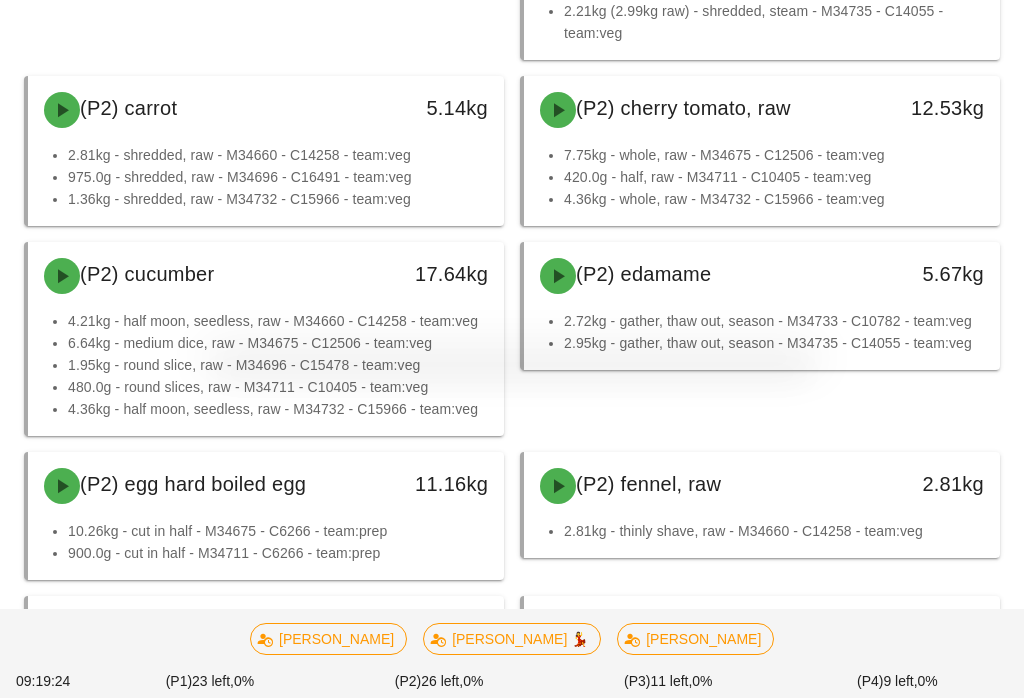 scroll, scrollTop: 0, scrollLeft: 0, axis: both 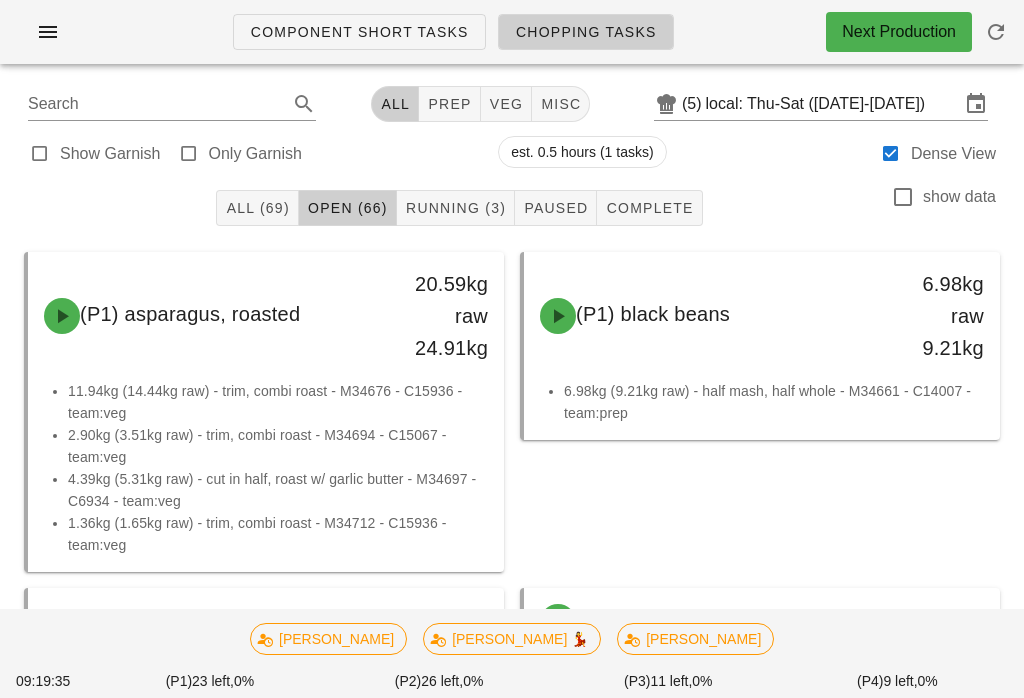 click on "Running (3)" at bounding box center (455, 208) 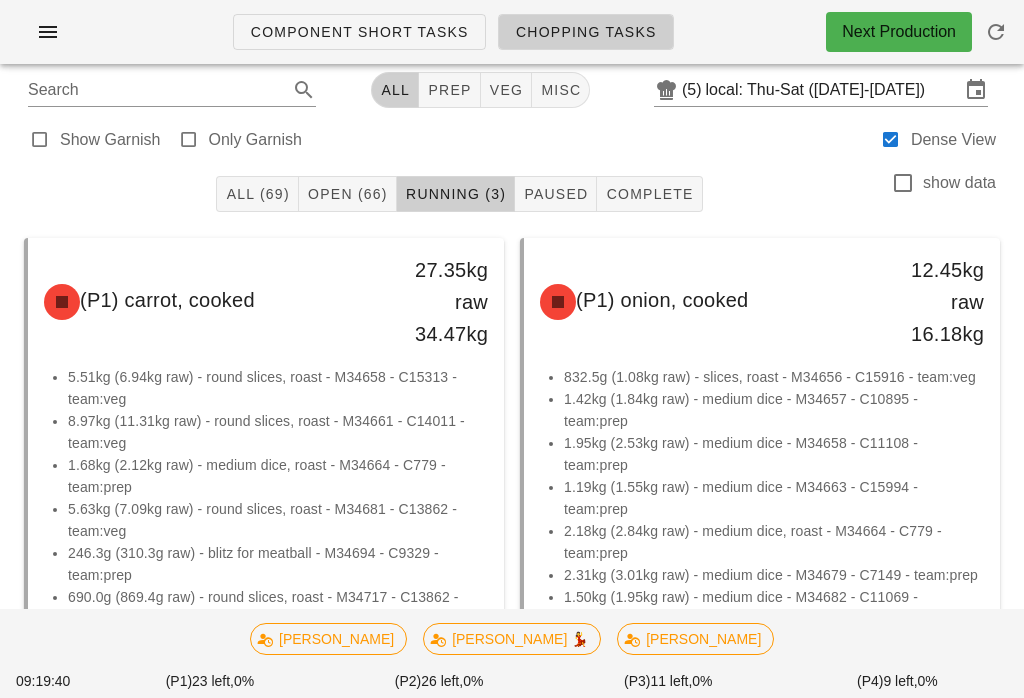 scroll, scrollTop: 0, scrollLeft: 0, axis: both 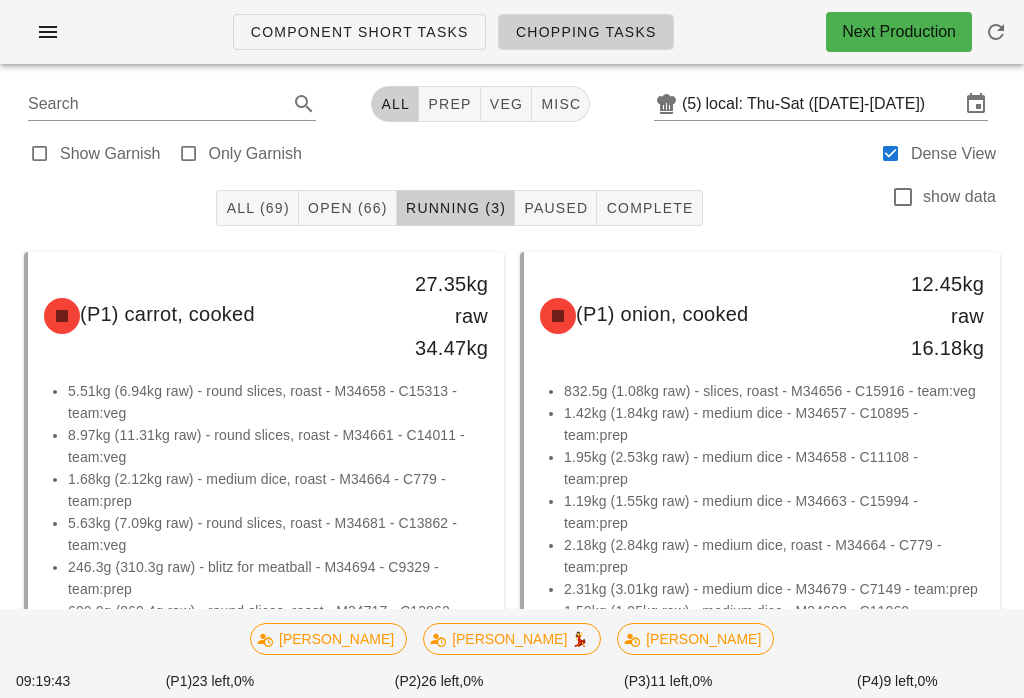 click on "All (69)" at bounding box center (257, 208) 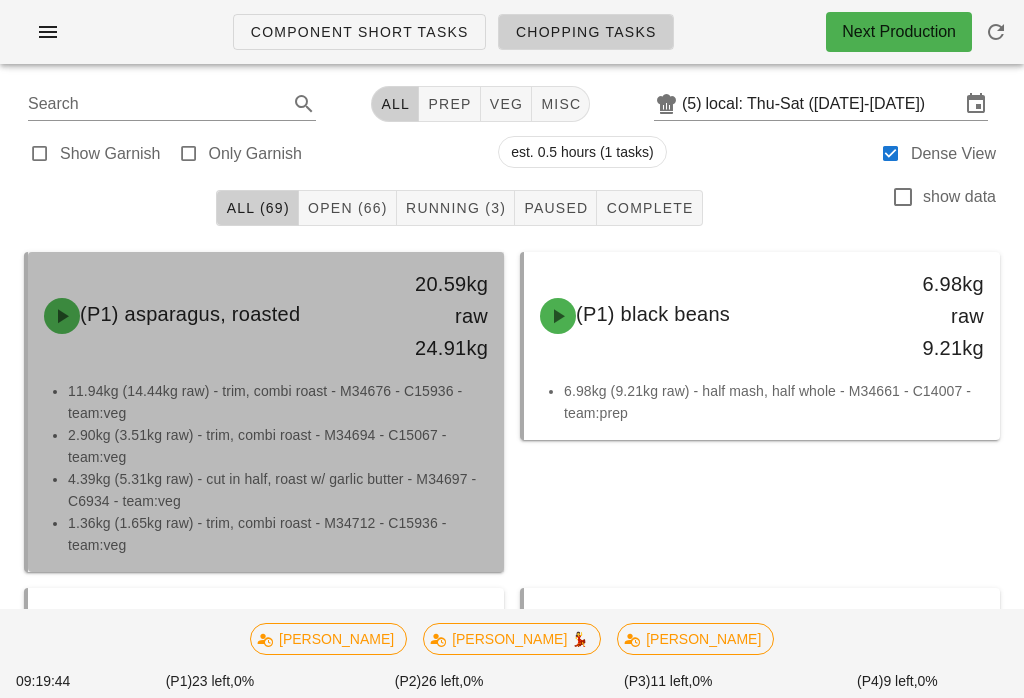 click on "(P1) asparagus, roasted 20.59kg raw 24.91kg" at bounding box center (266, 316) 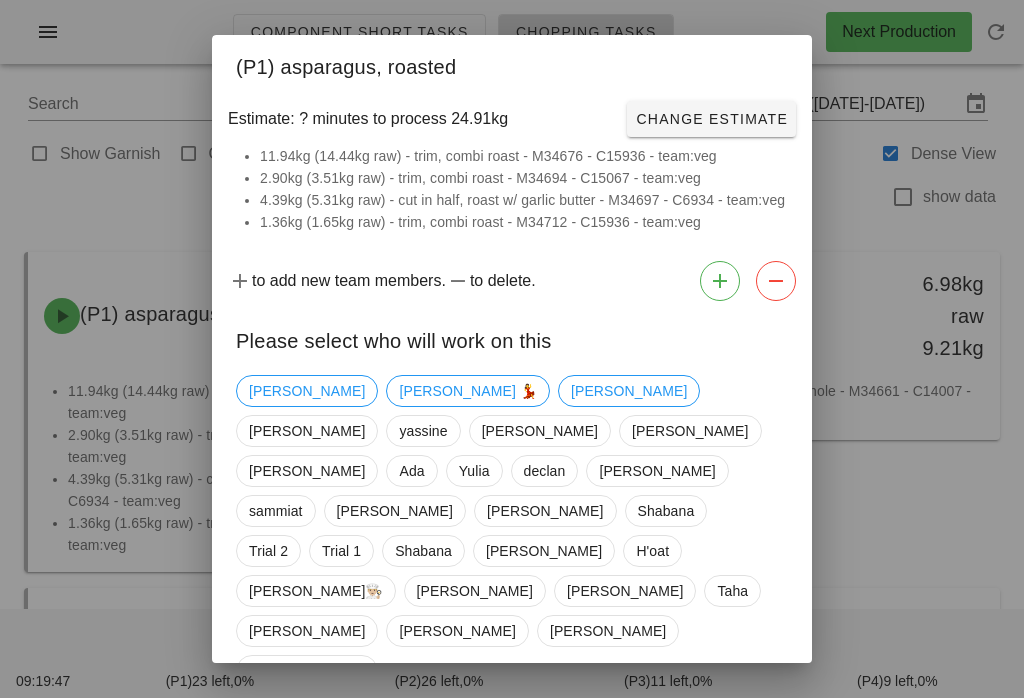 click on "Please select who will work on this" at bounding box center (512, 338) 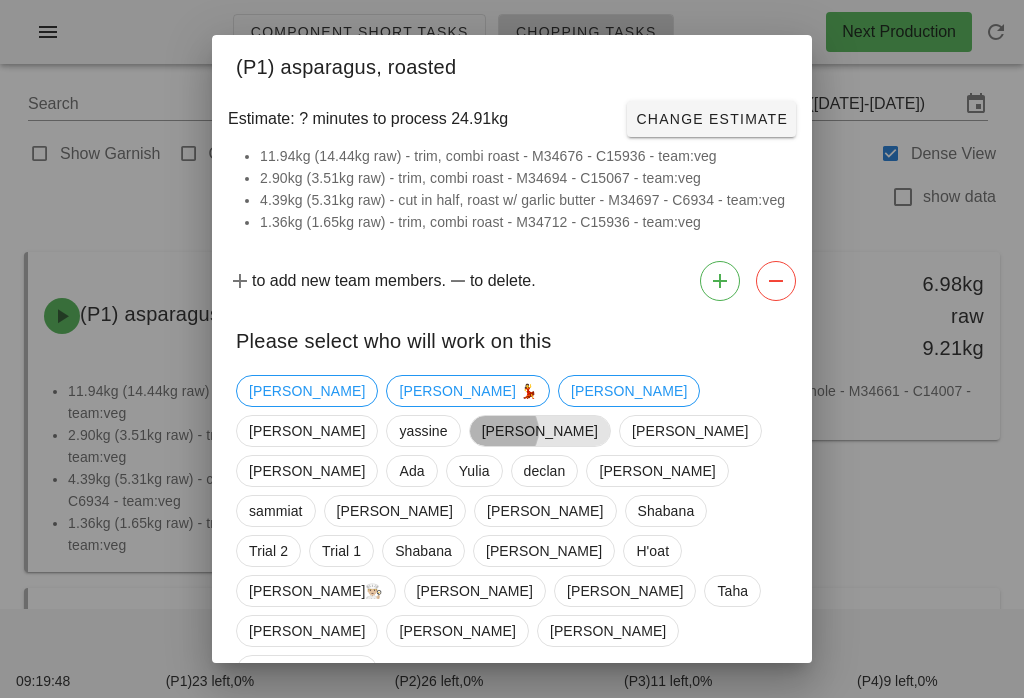click on "[PERSON_NAME]" at bounding box center [540, 431] 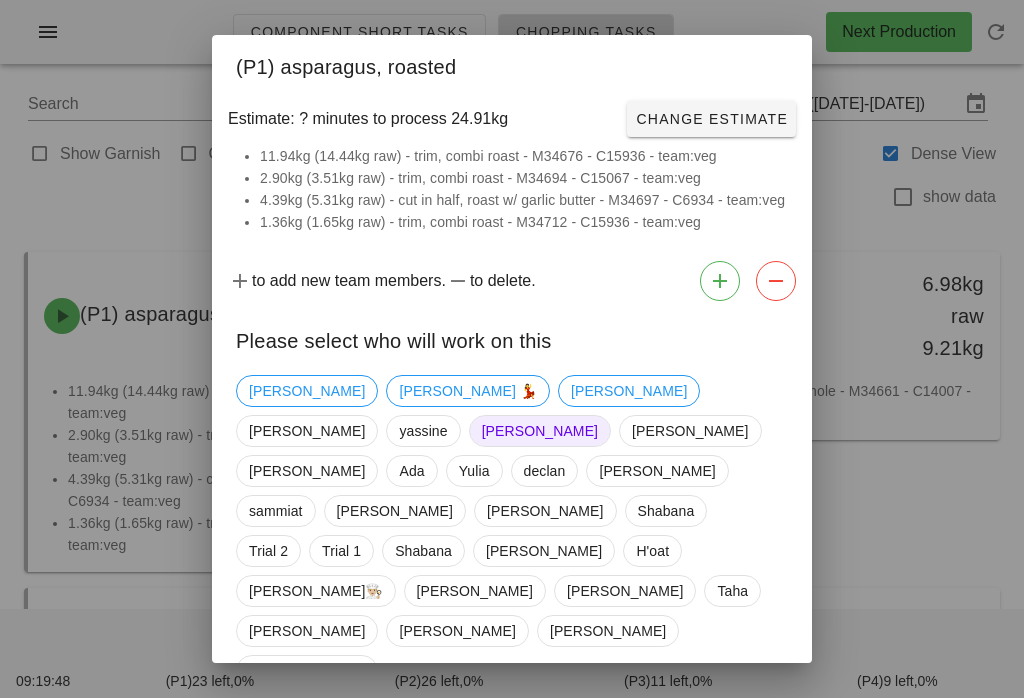 click on "Confirm Start" at bounding box center [722, 741] 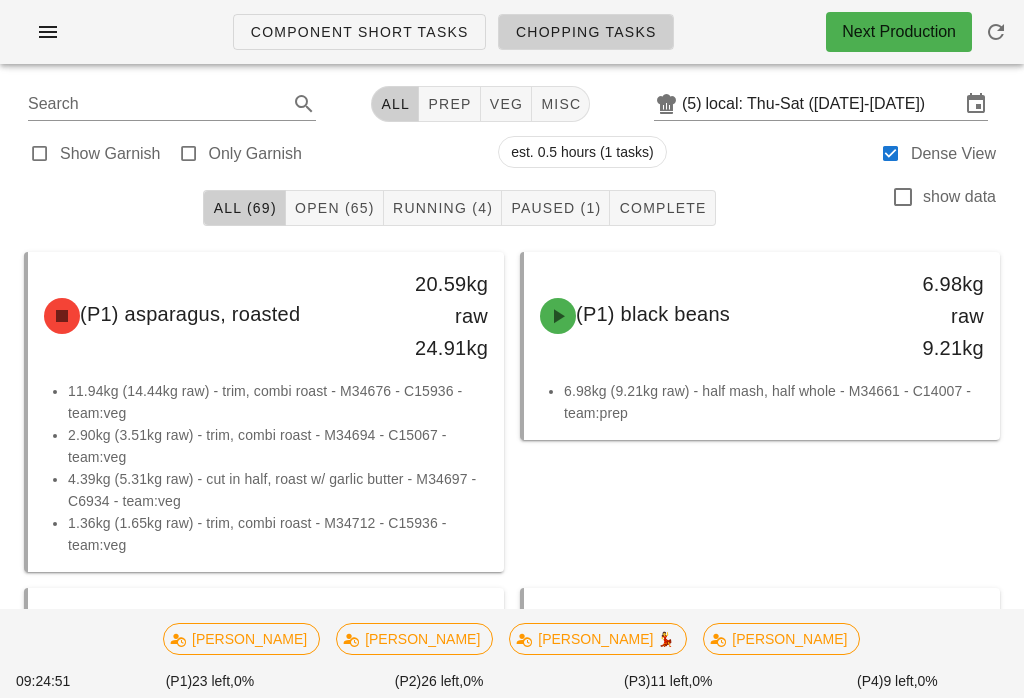 click on "Running (4)" at bounding box center [442, 208] 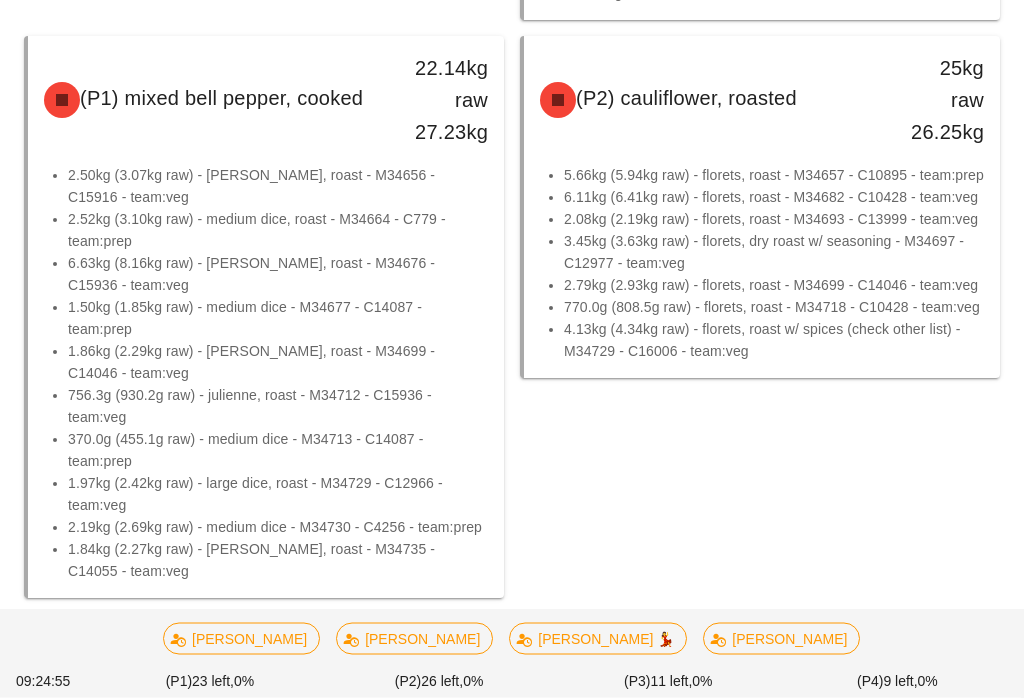 scroll, scrollTop: 728, scrollLeft: 0, axis: vertical 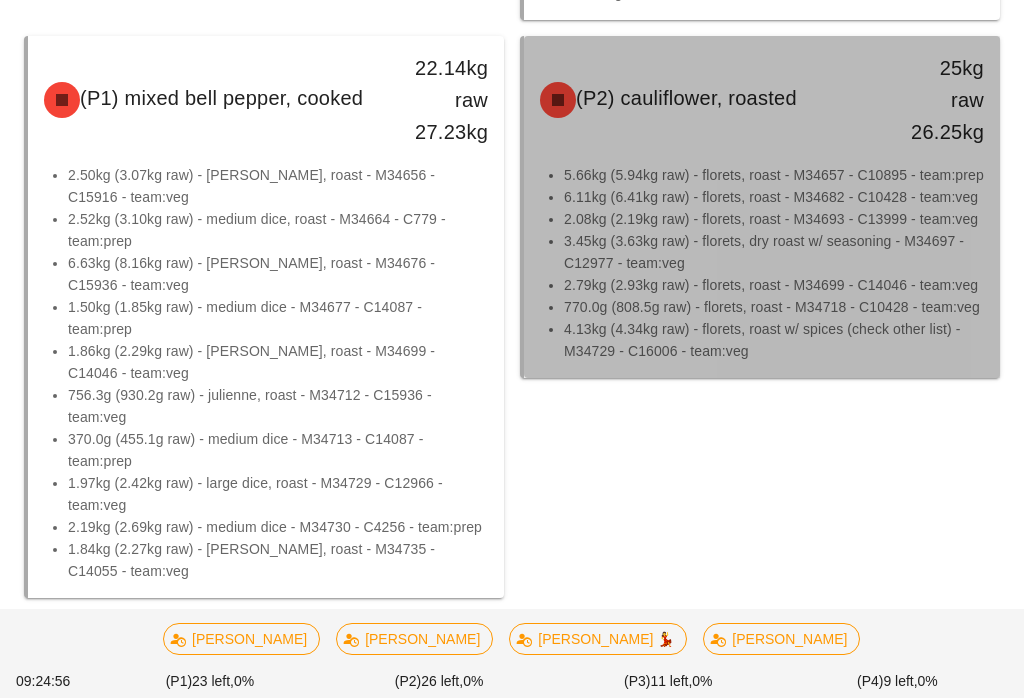 click on "3.45kg (3.63kg raw) - florets, dry roast w/ seasoning - M34697 - C12977 - team:veg" at bounding box center [774, 252] 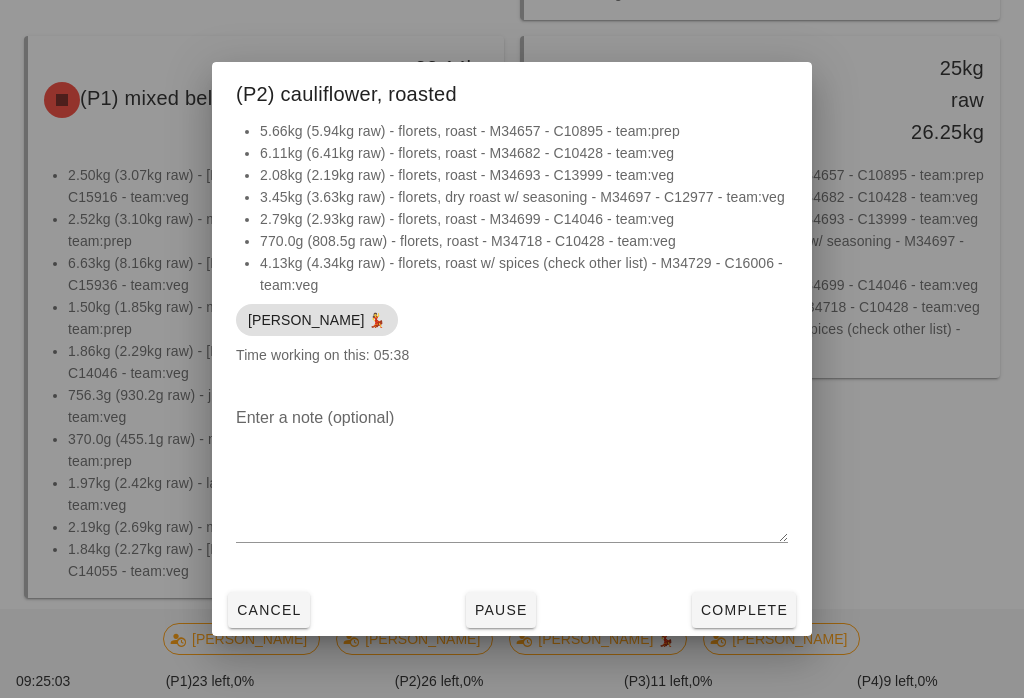click on "Cancel" at bounding box center (269, 610) 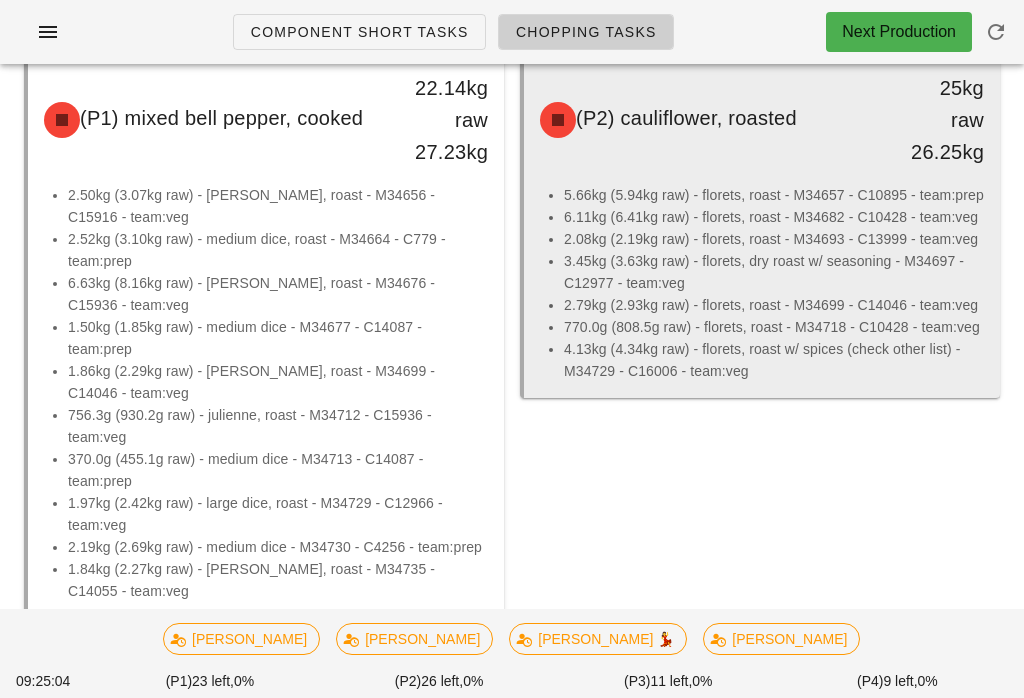 scroll, scrollTop: 684, scrollLeft: 0, axis: vertical 